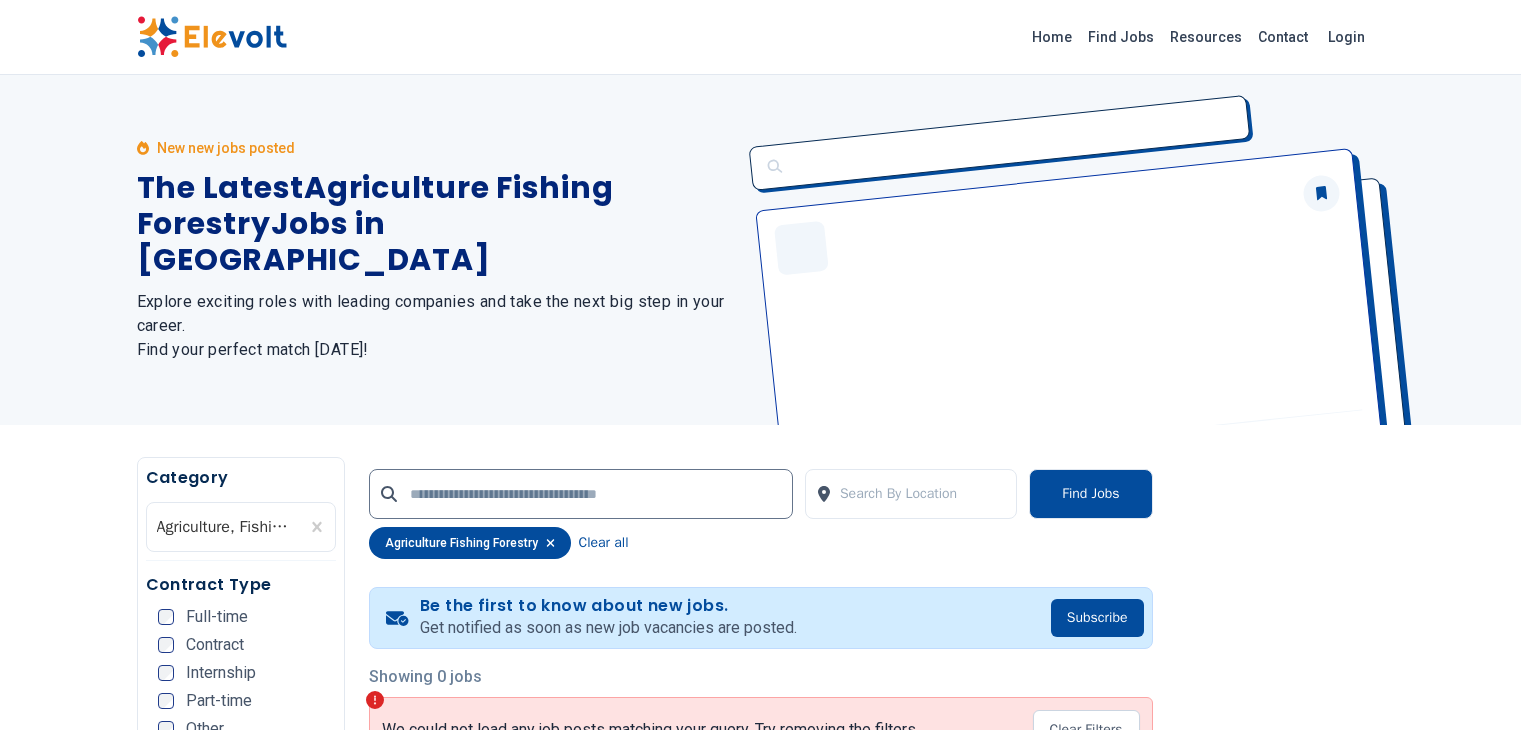 scroll, scrollTop: 0, scrollLeft: 0, axis: both 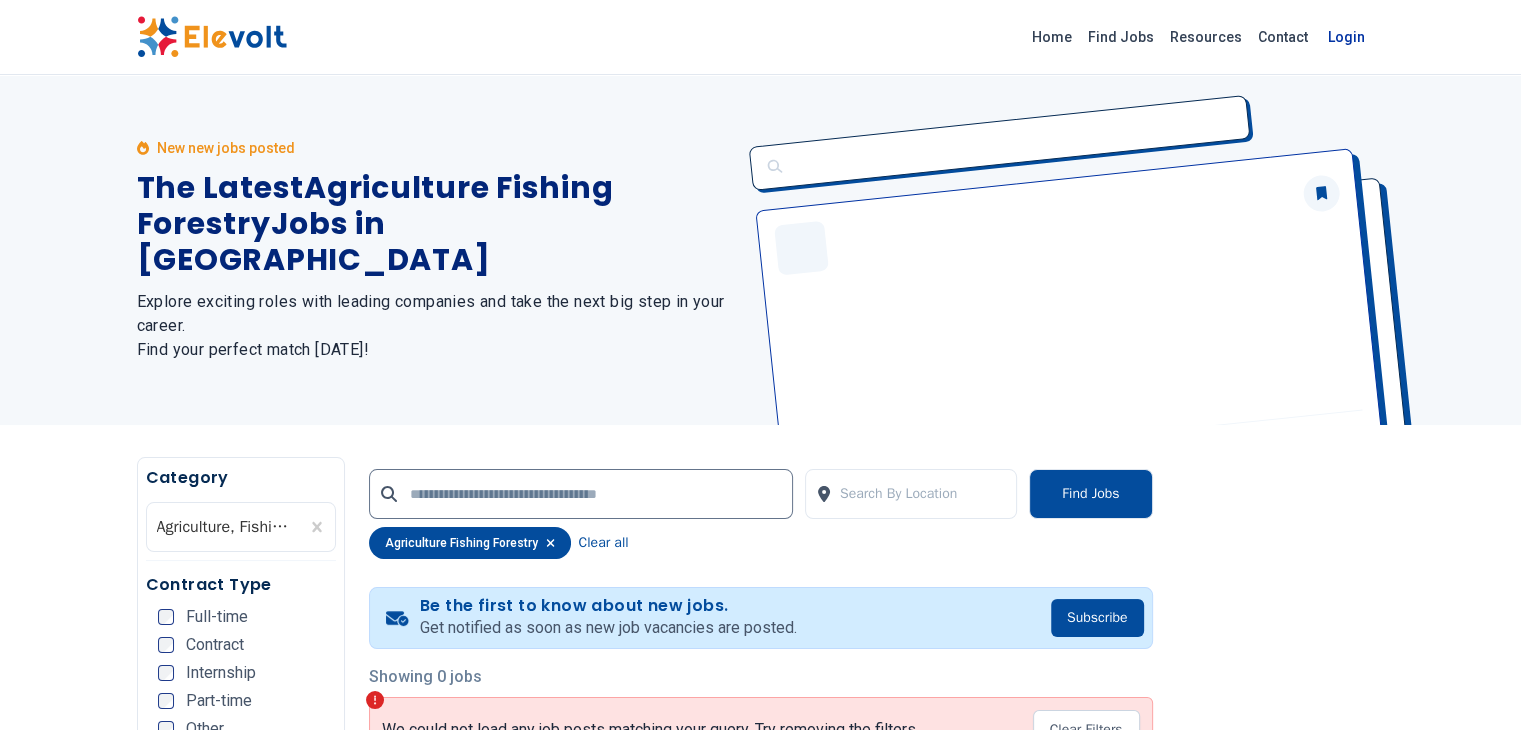 click on "Login" at bounding box center (1346, 37) 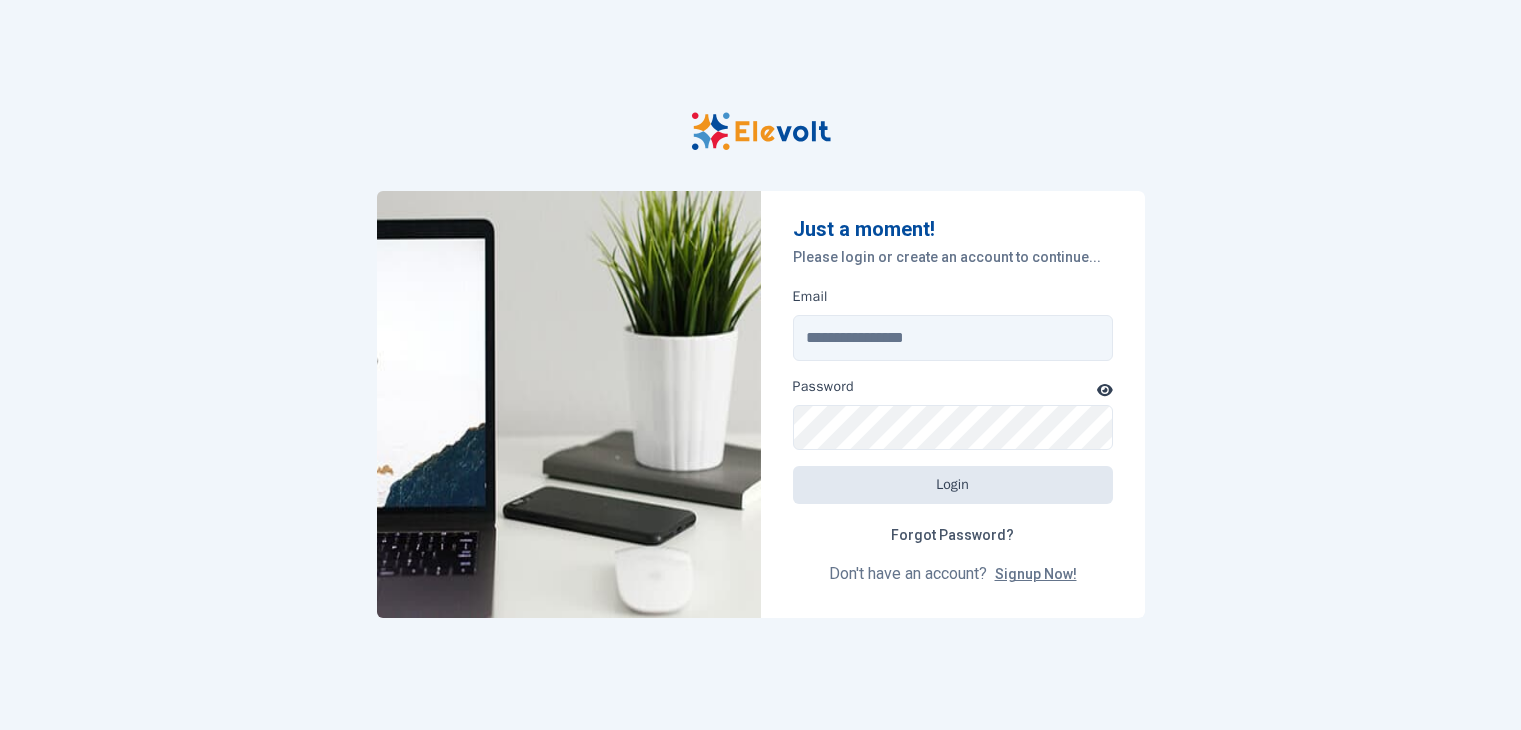 scroll, scrollTop: 0, scrollLeft: 0, axis: both 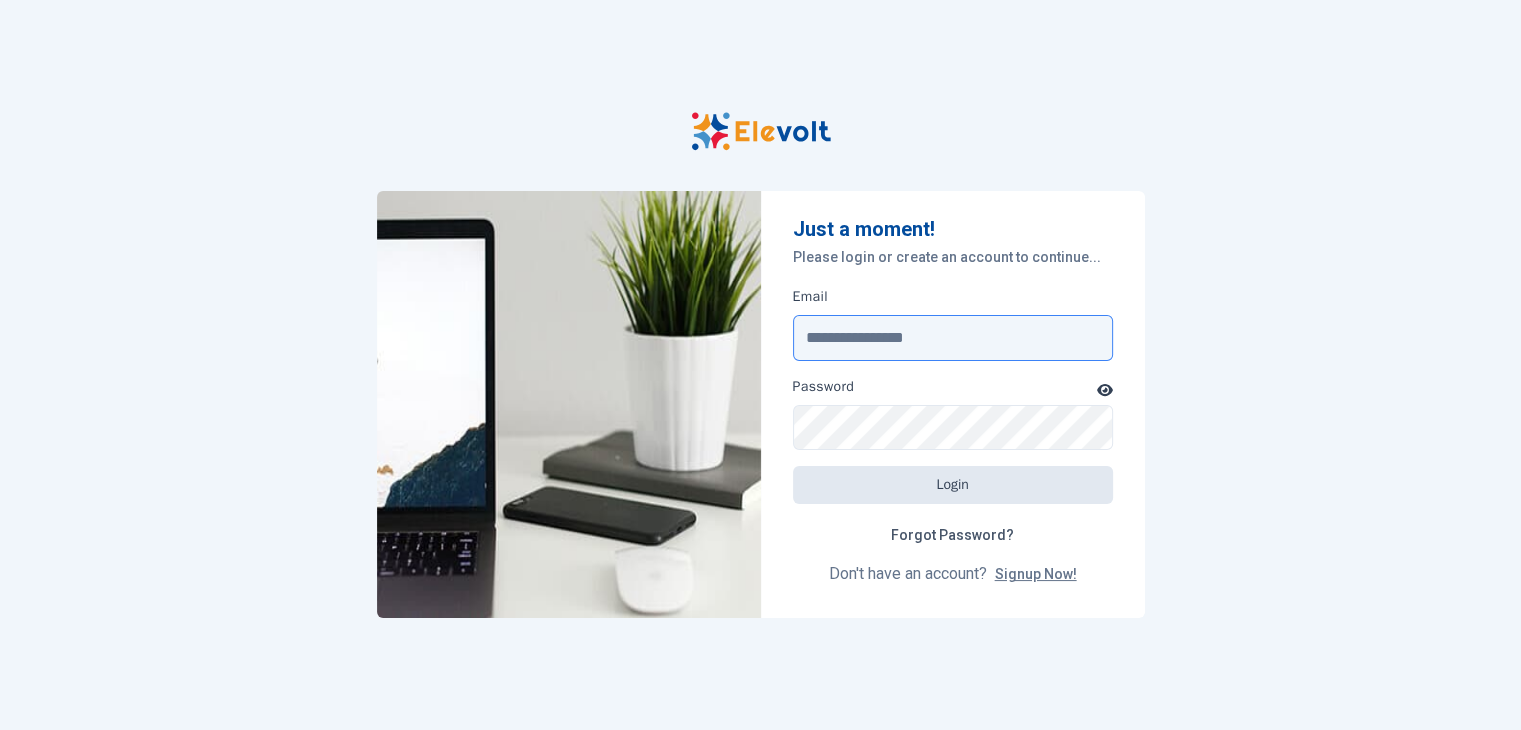 click on "Email" at bounding box center (953, 338) 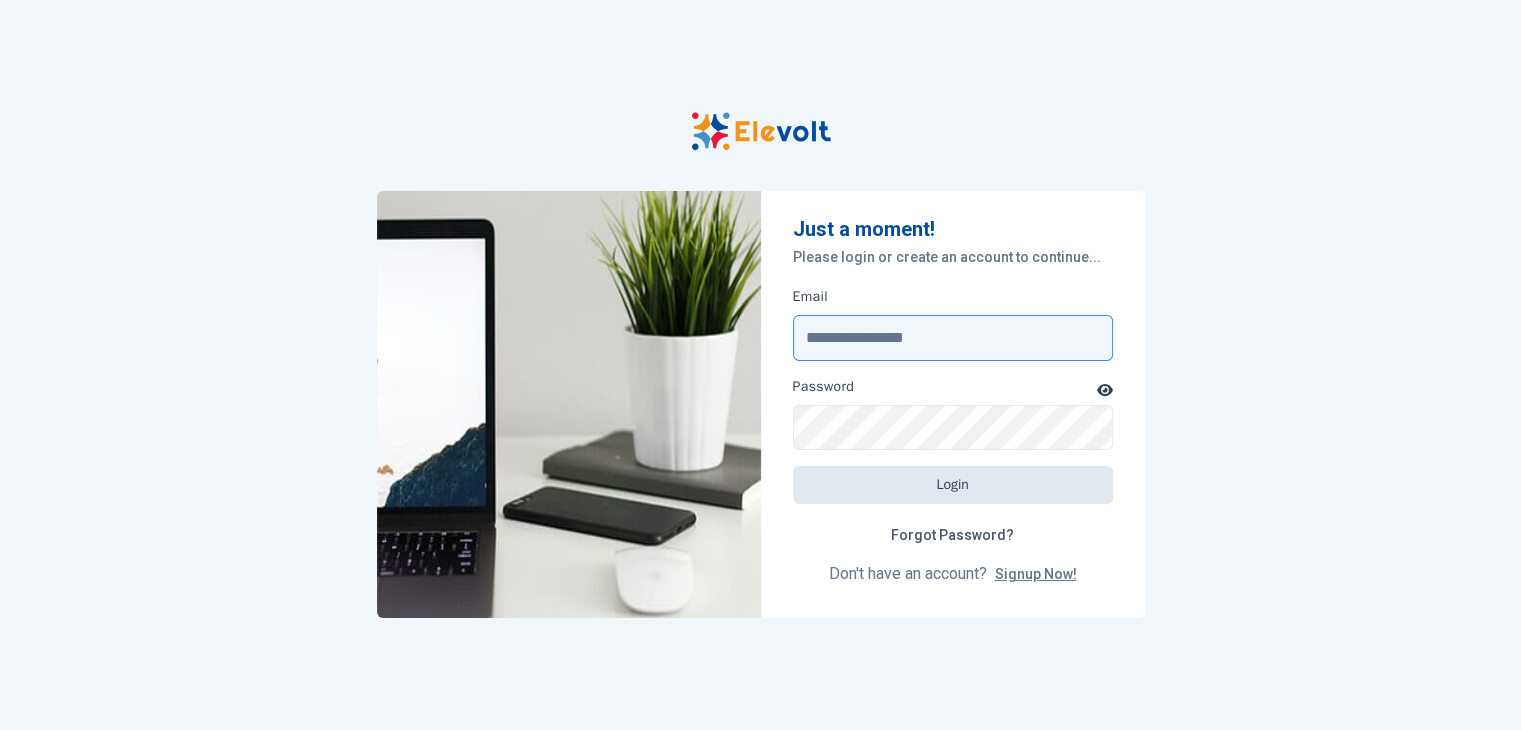 type on "**********" 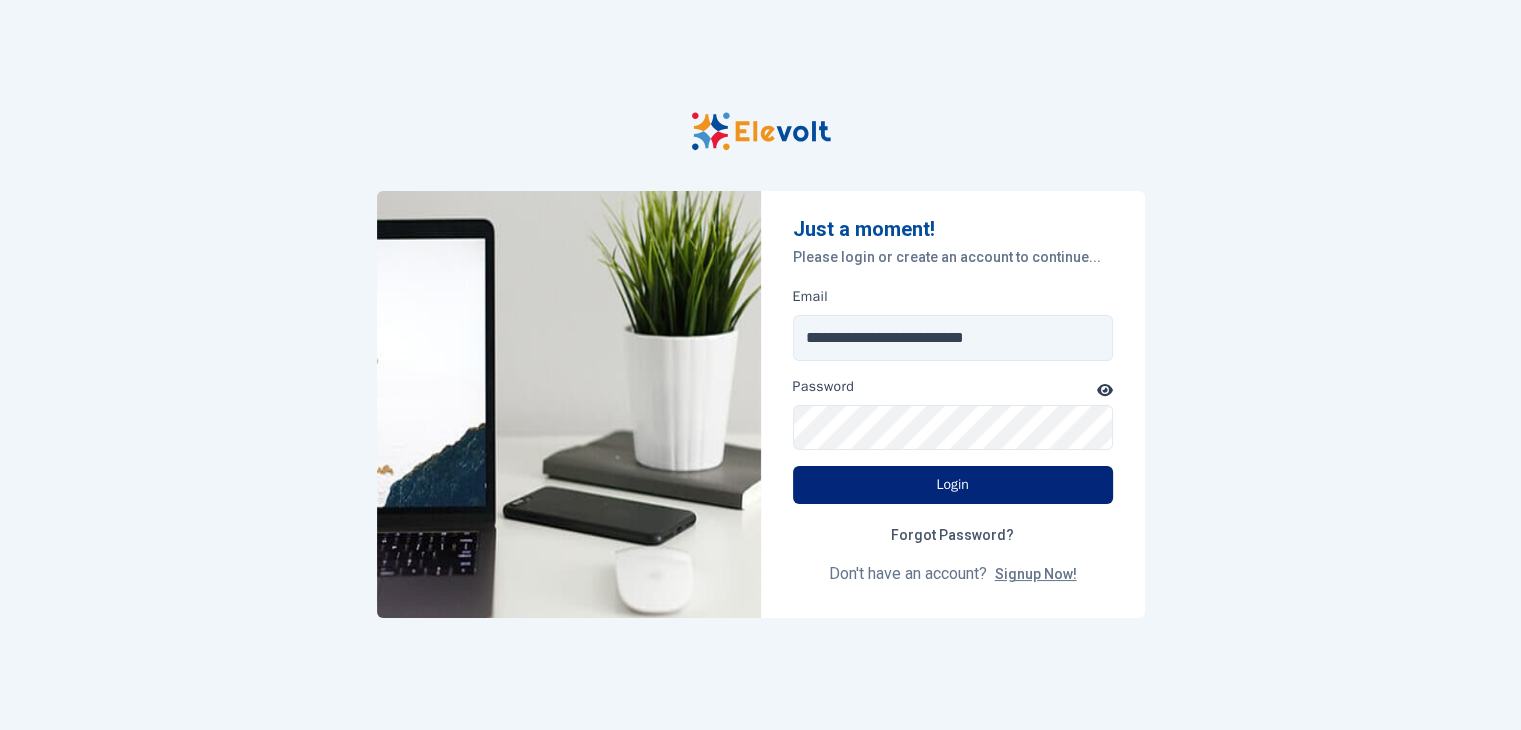 click on "Login" at bounding box center [953, 485] 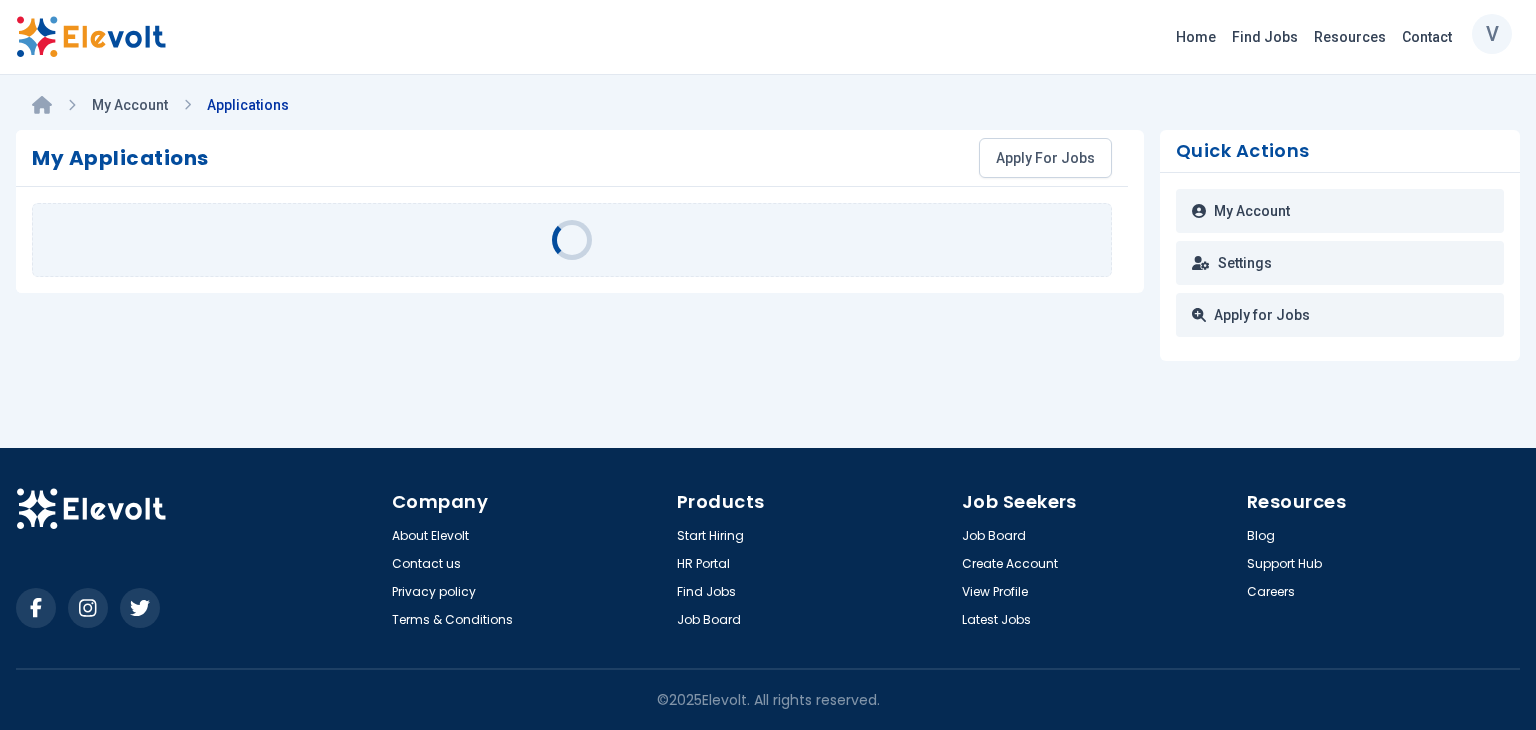 scroll, scrollTop: 0, scrollLeft: 0, axis: both 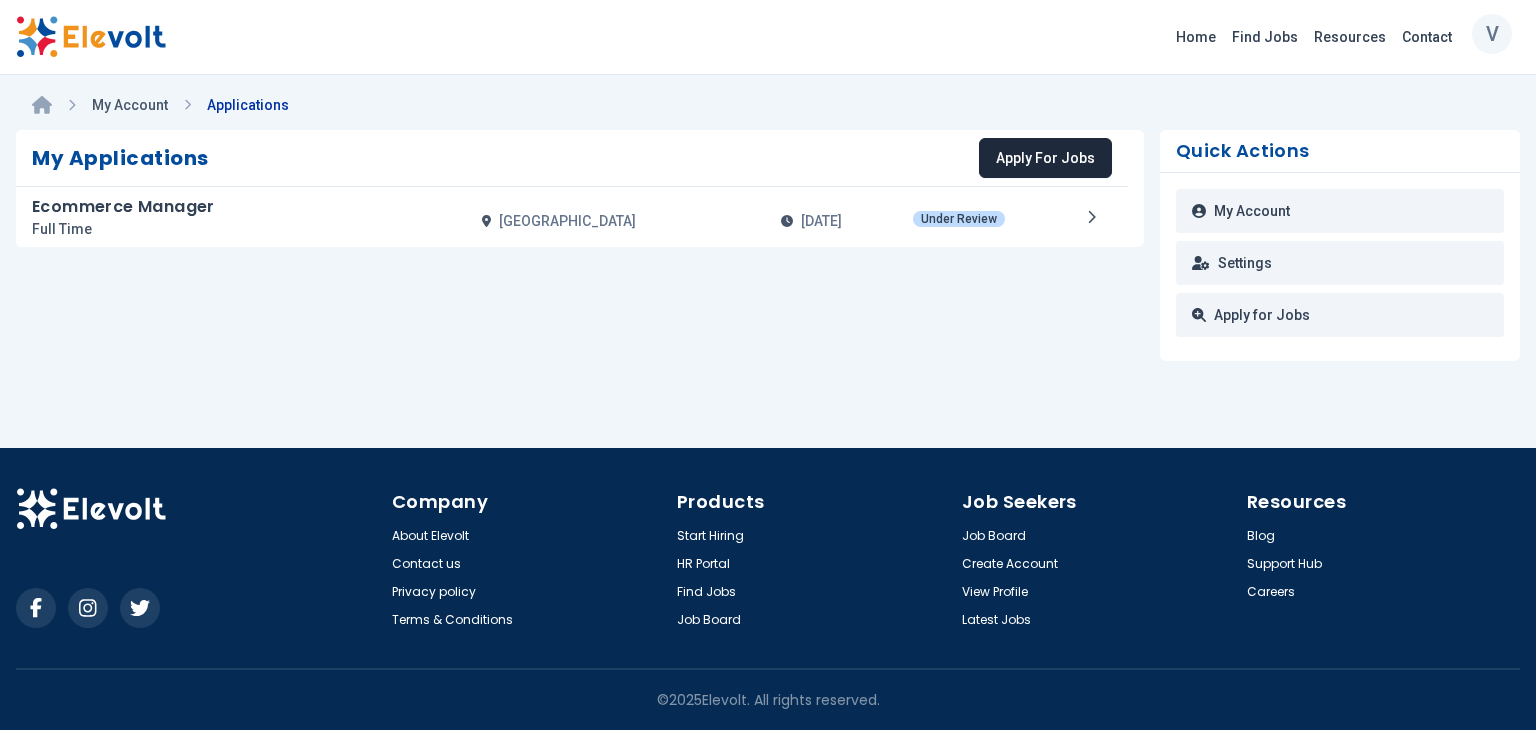 click on "Apply For Jobs" at bounding box center (1045, 158) 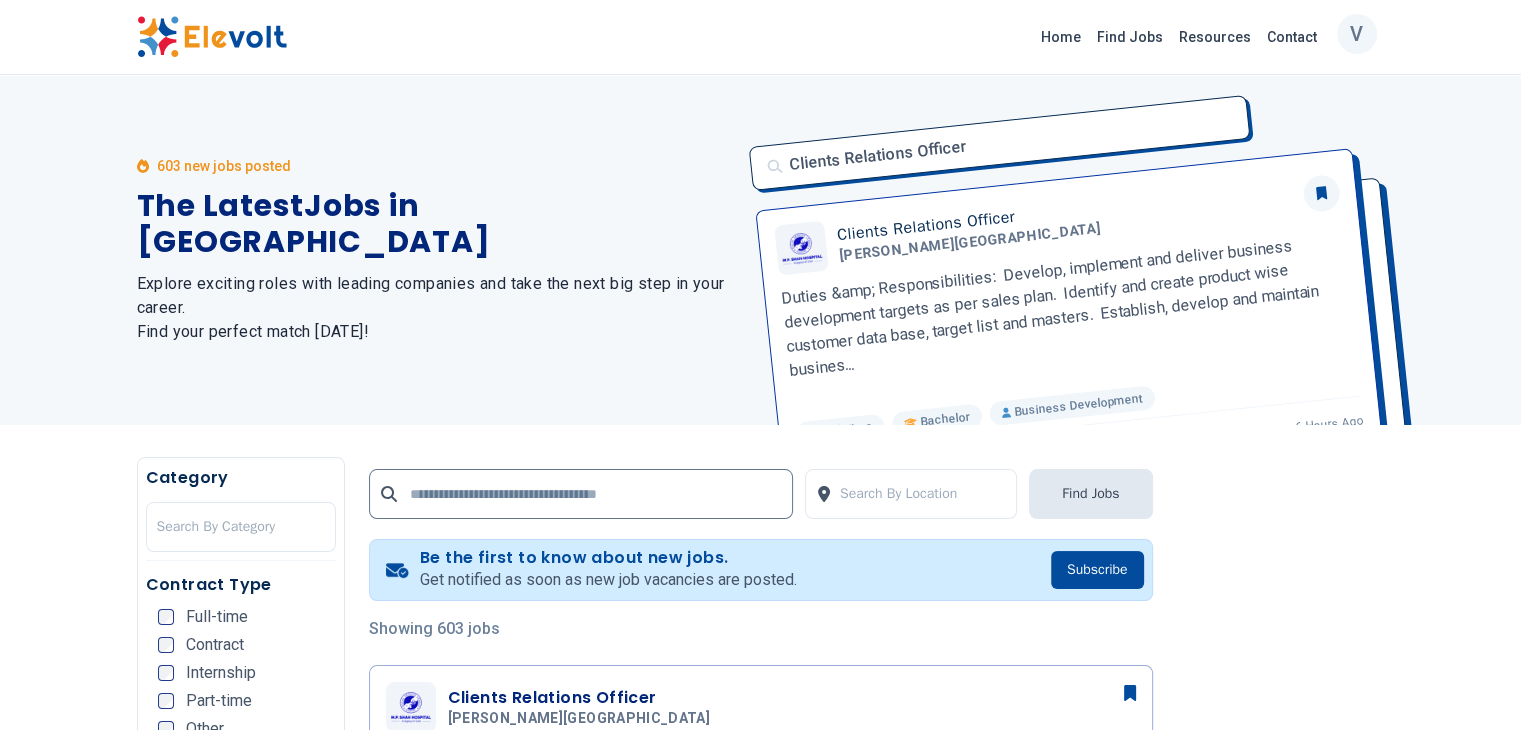 scroll, scrollTop: 638, scrollLeft: 0, axis: vertical 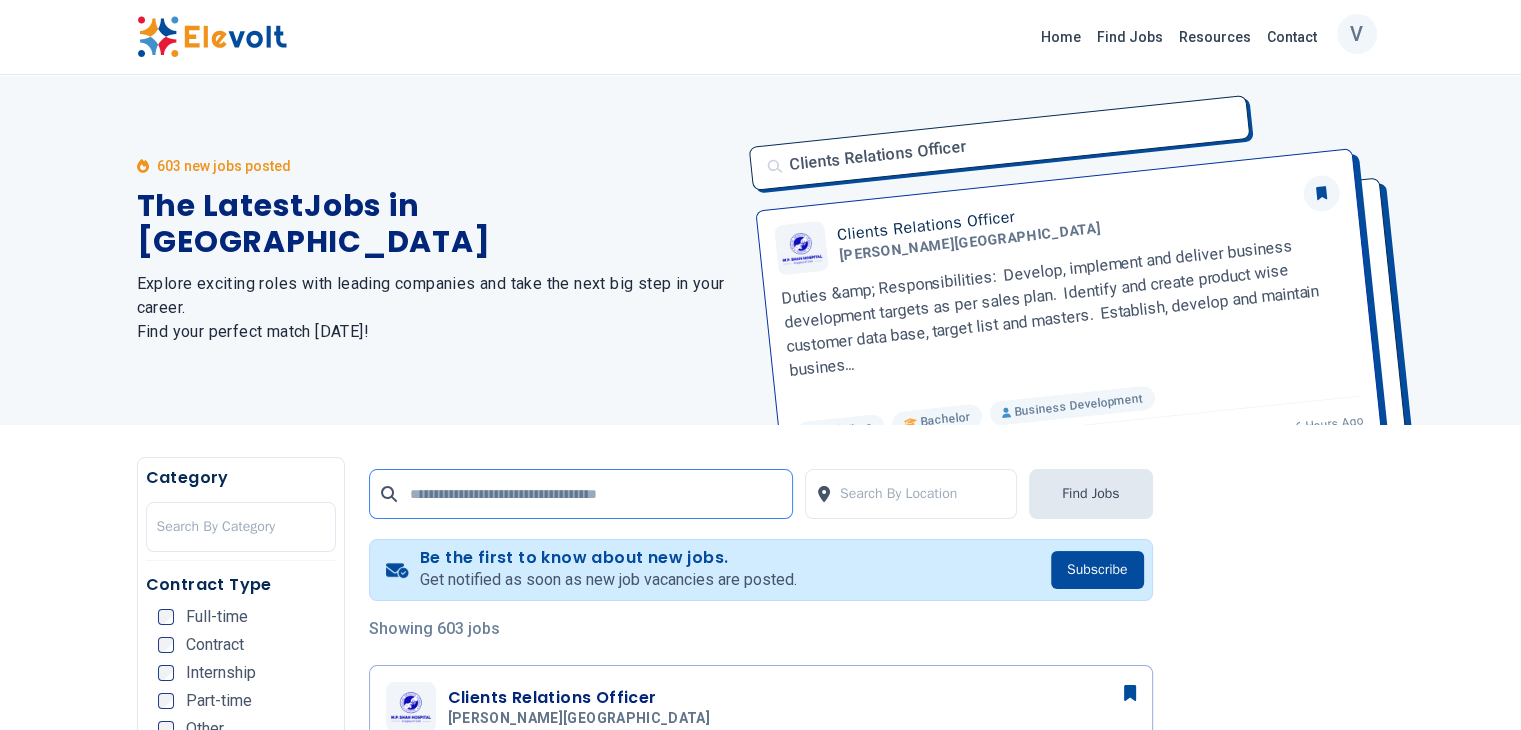 click at bounding box center [581, 494] 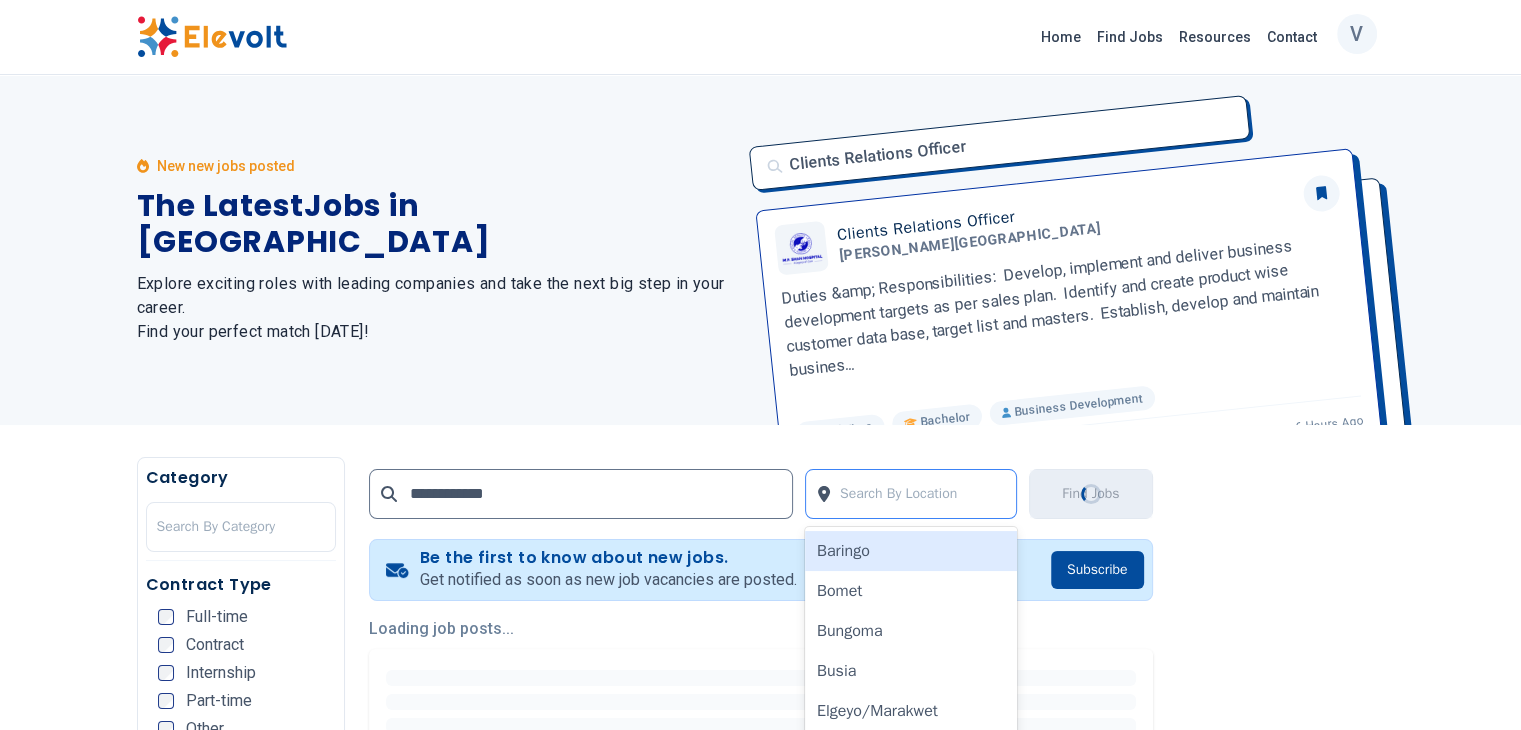 click at bounding box center [923, 494] 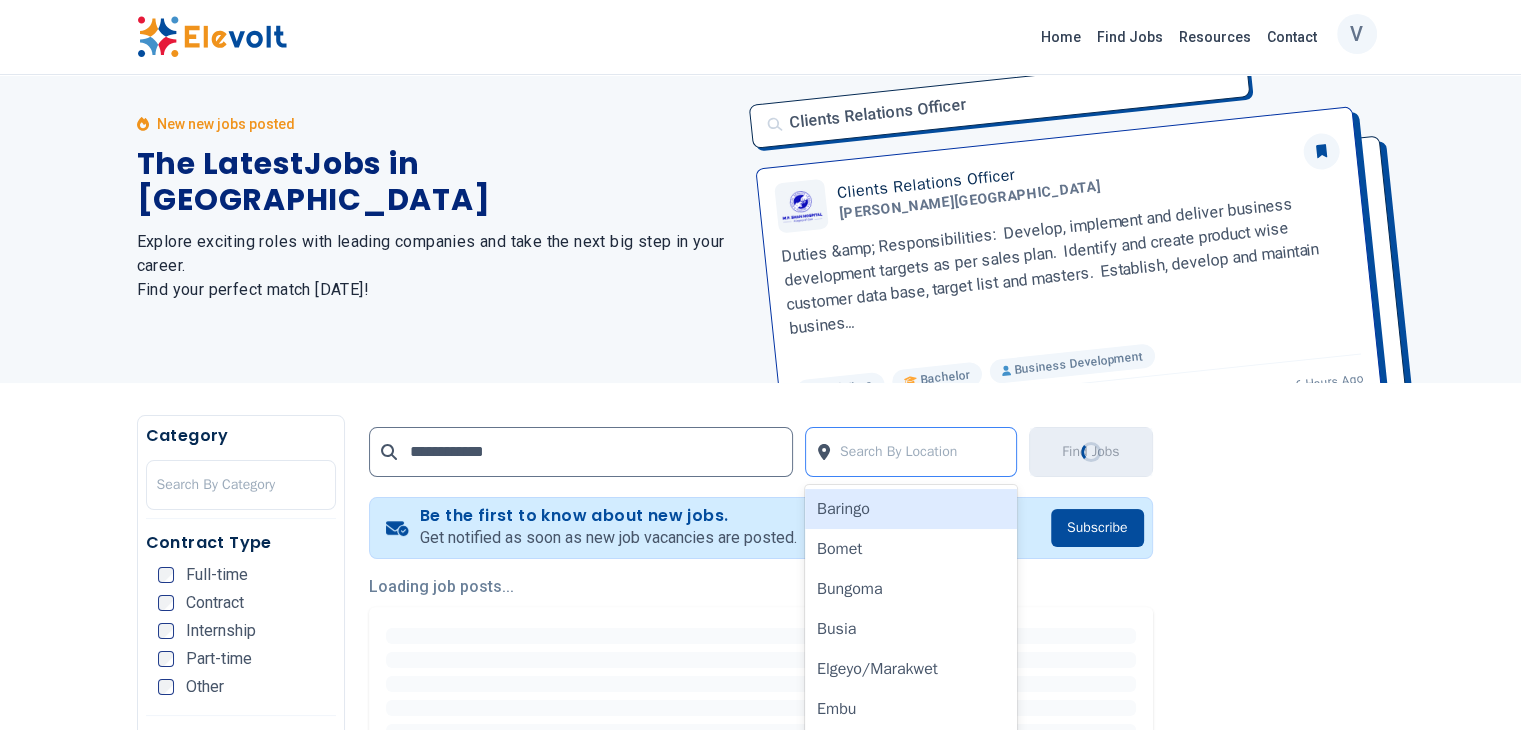 scroll, scrollTop: 104, scrollLeft: 0, axis: vertical 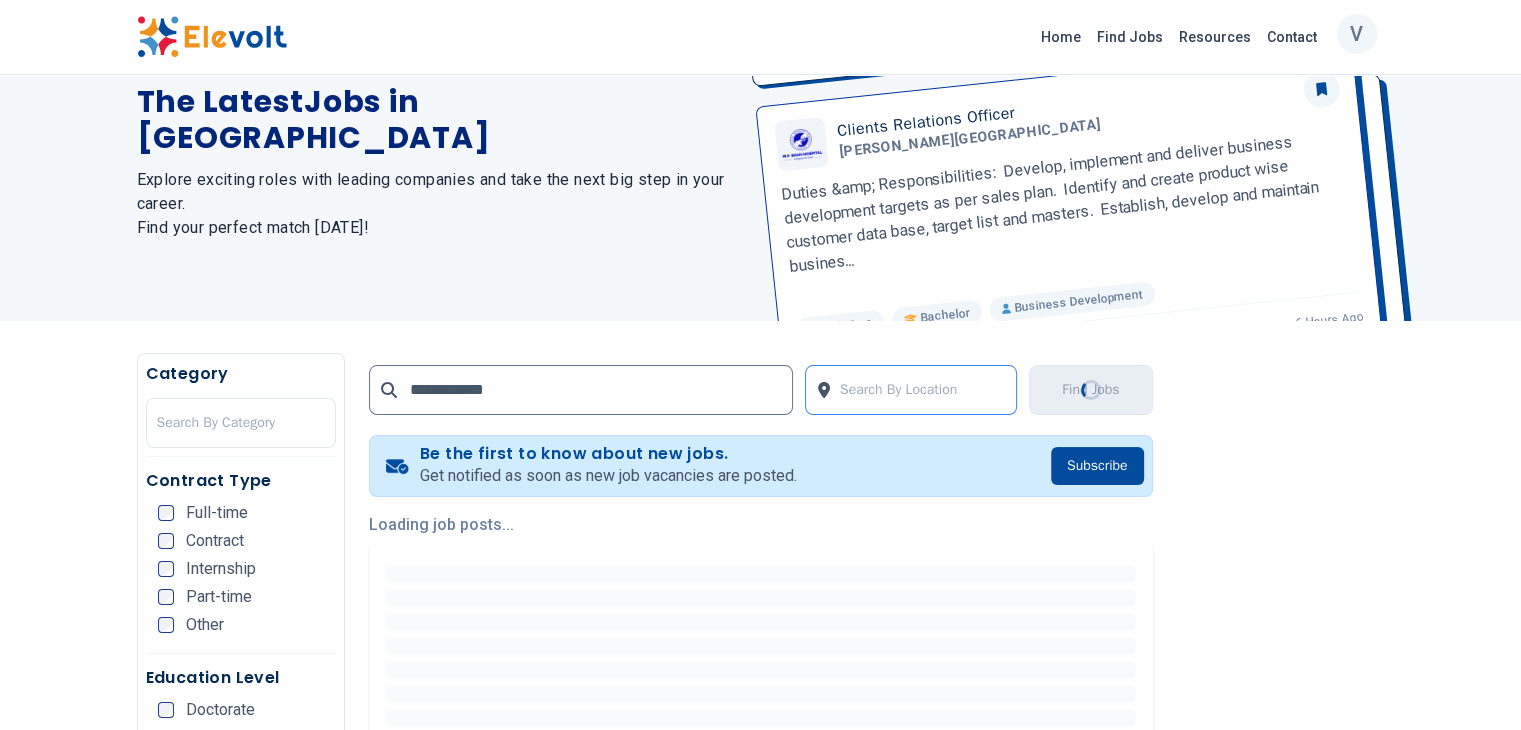 click at bounding box center [923, 390] 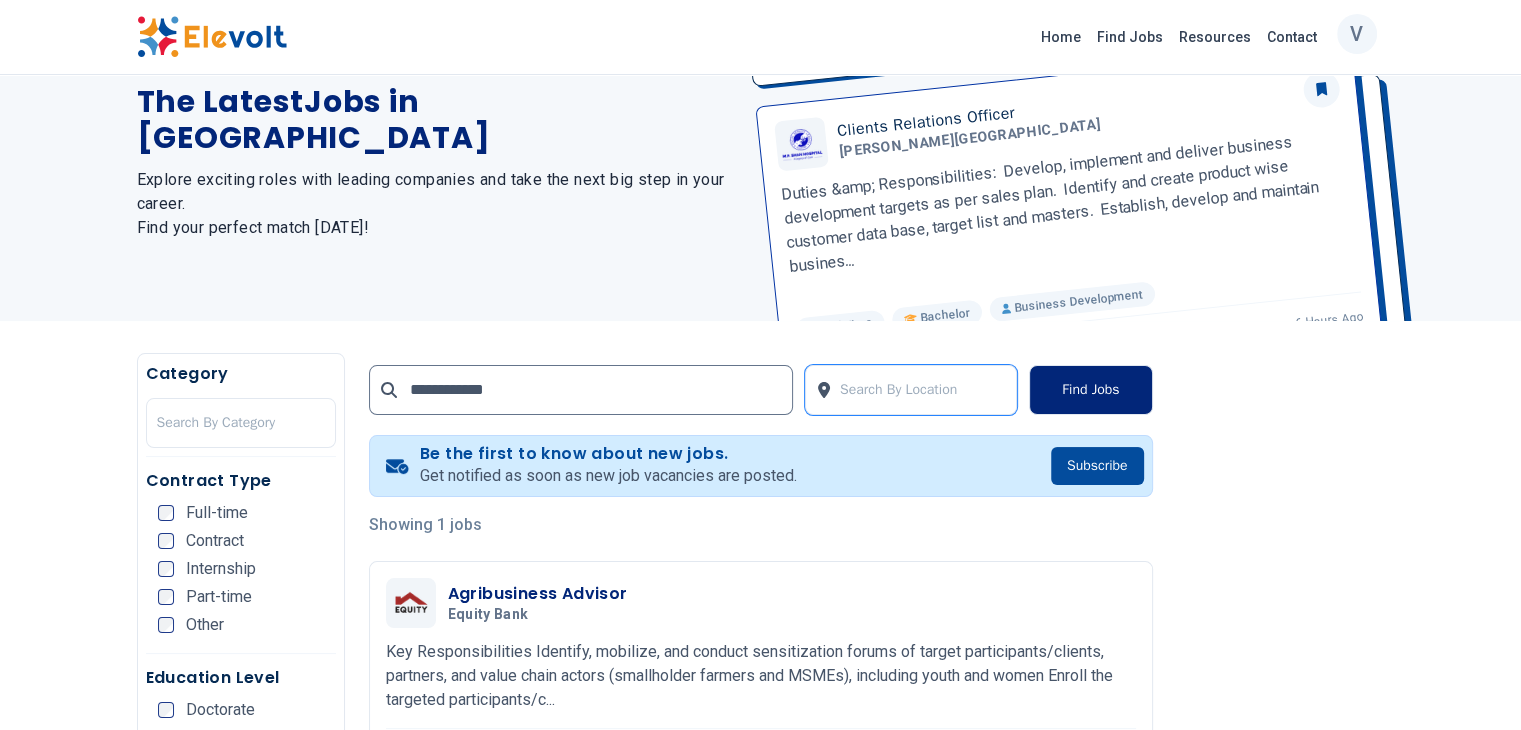 scroll, scrollTop: 0, scrollLeft: 0, axis: both 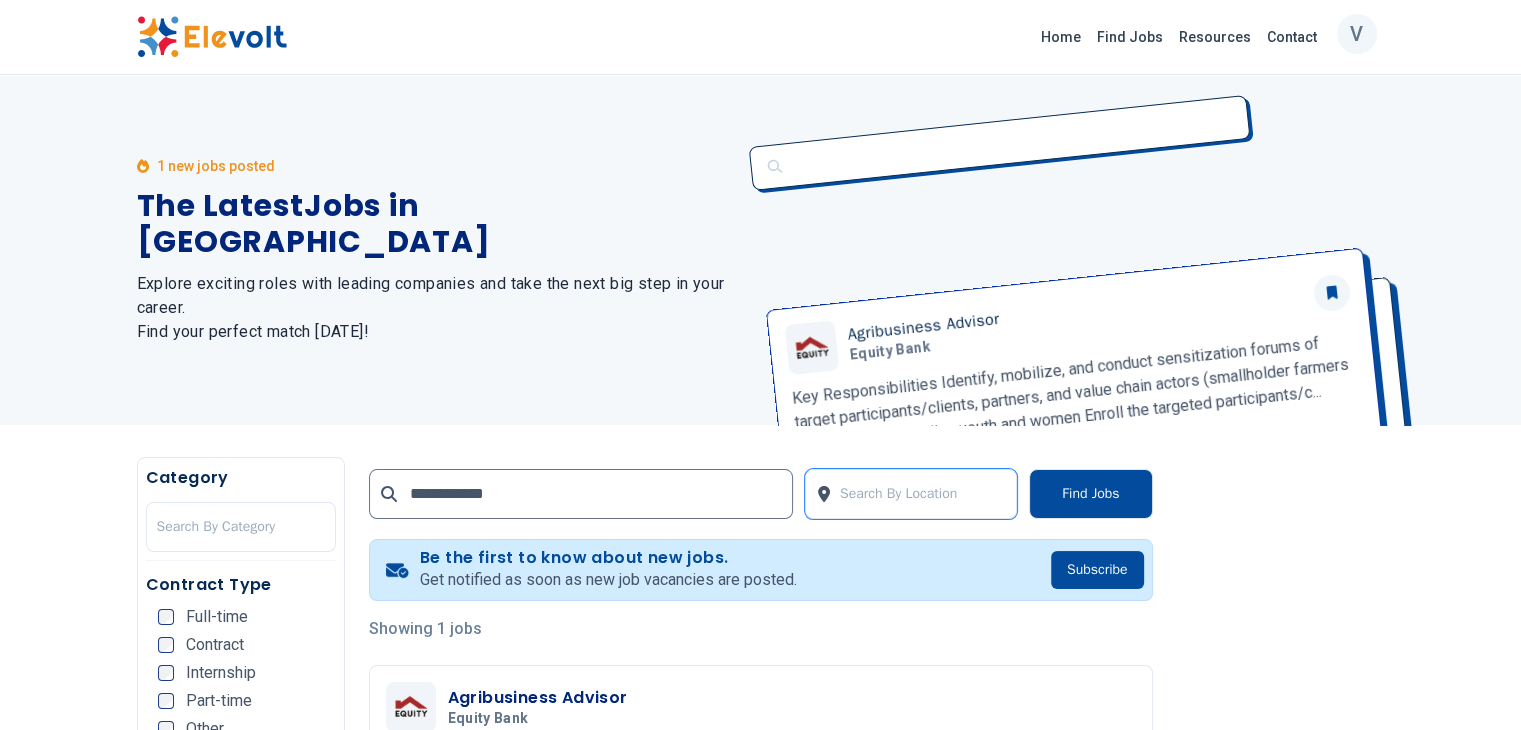 click on "**********" at bounding box center [761, 1437] 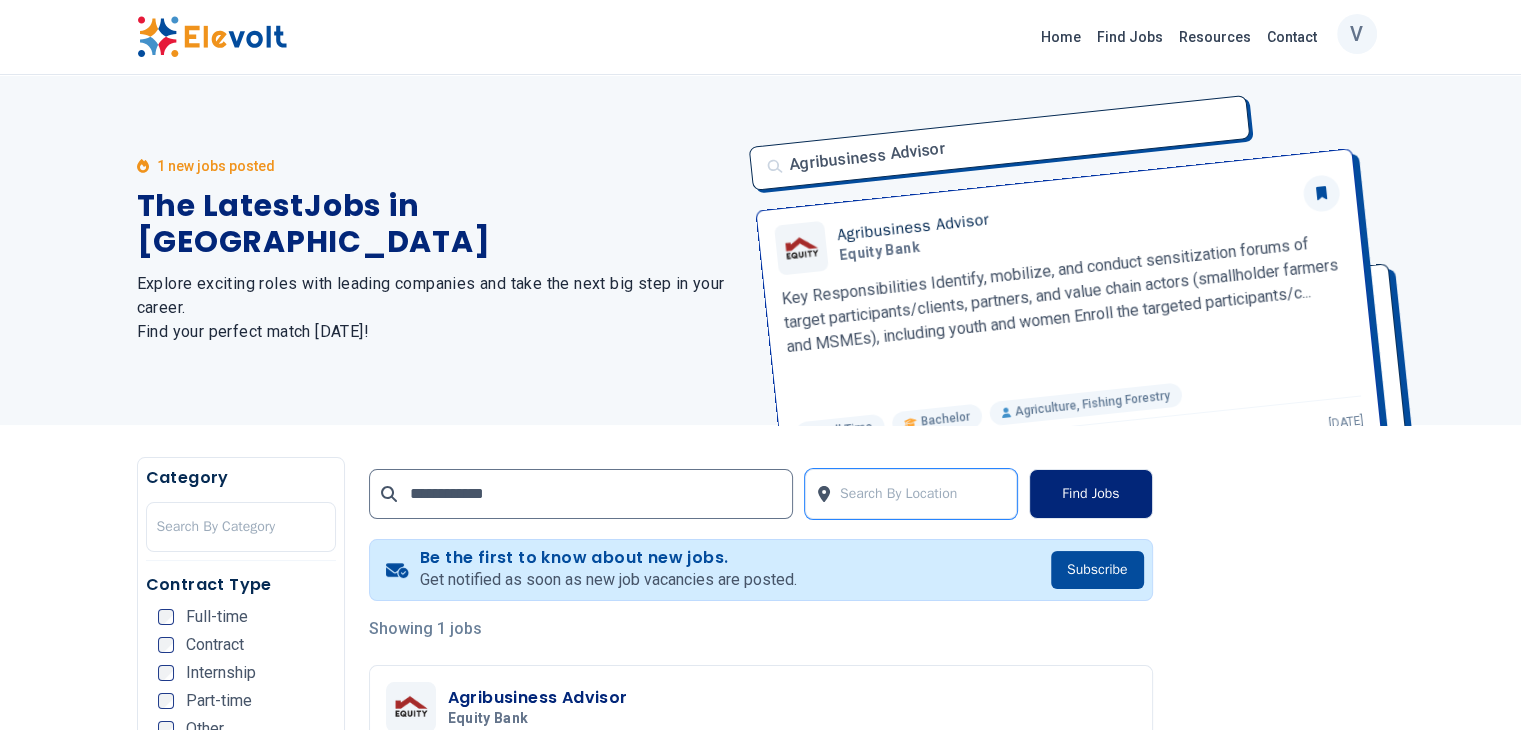 click on "Find Jobs" at bounding box center (1090, 494) 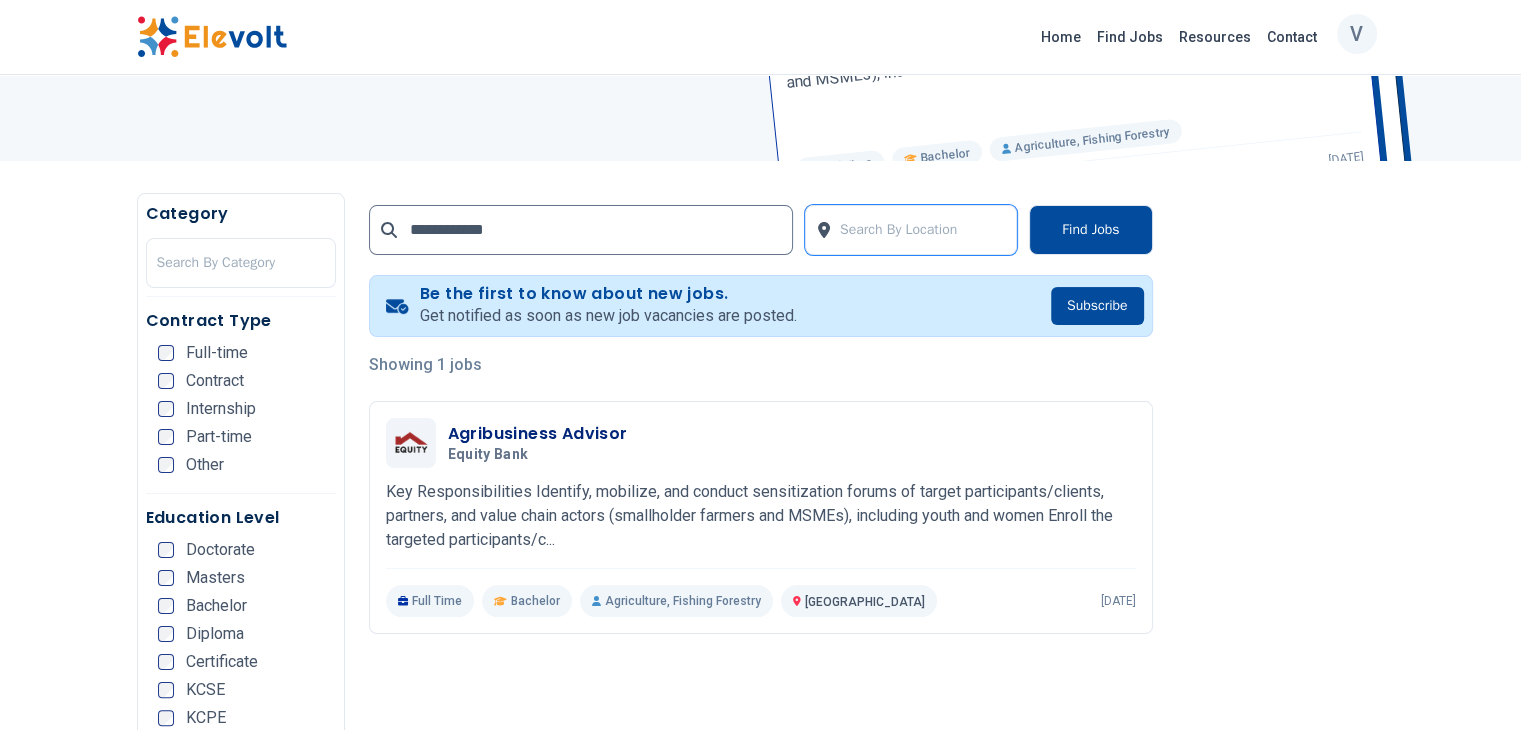 scroll, scrollTop: 96, scrollLeft: 0, axis: vertical 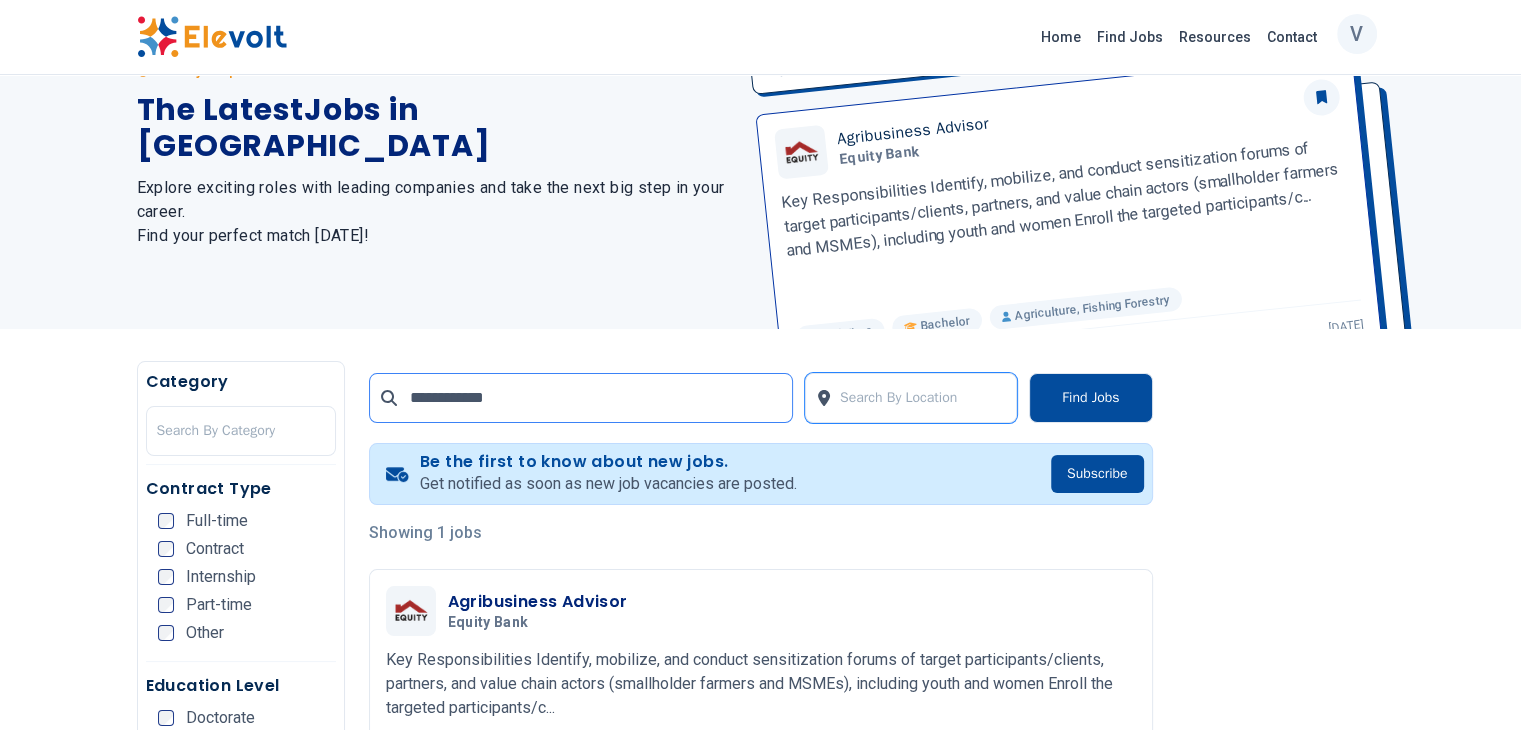 click on "**********" at bounding box center [581, 398] 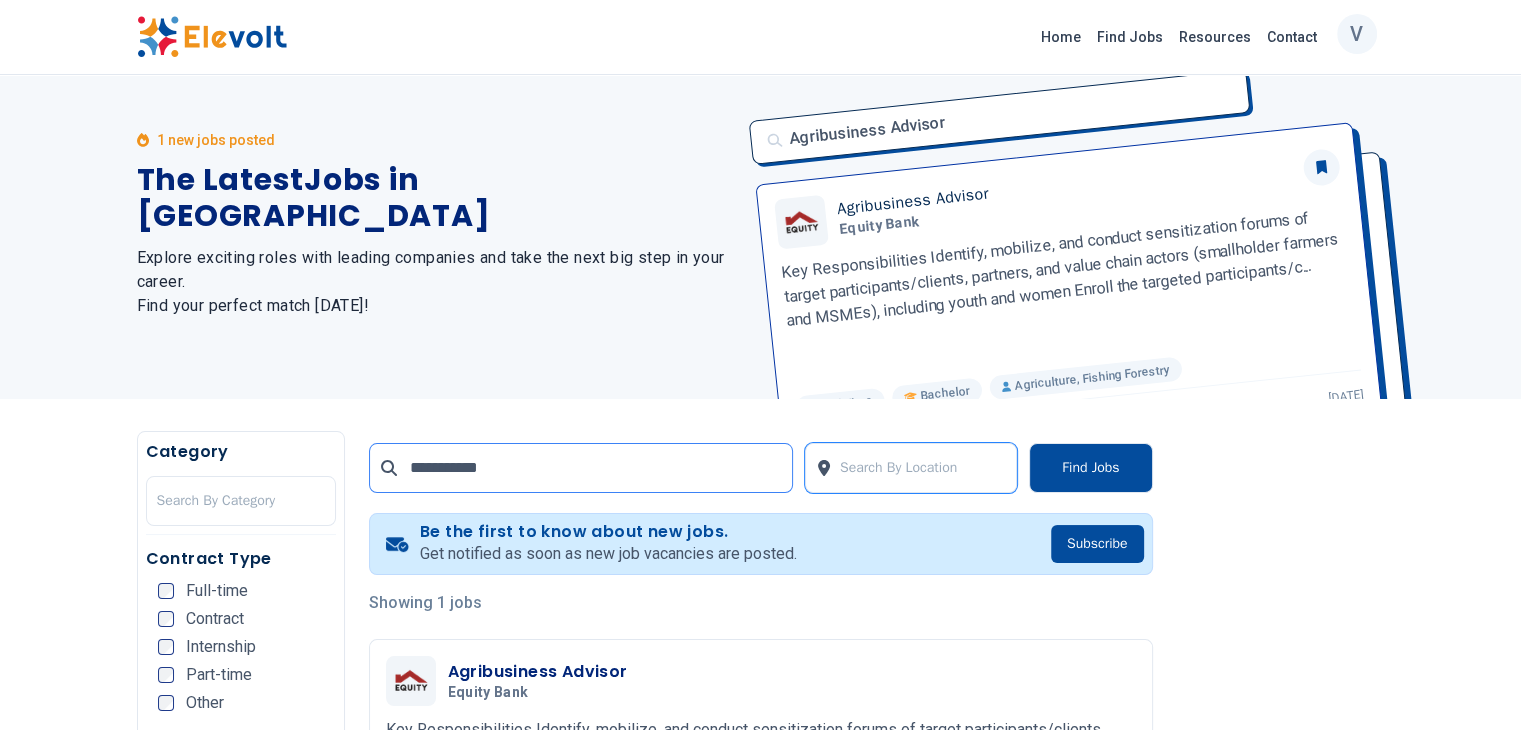 scroll, scrollTop: 0, scrollLeft: 0, axis: both 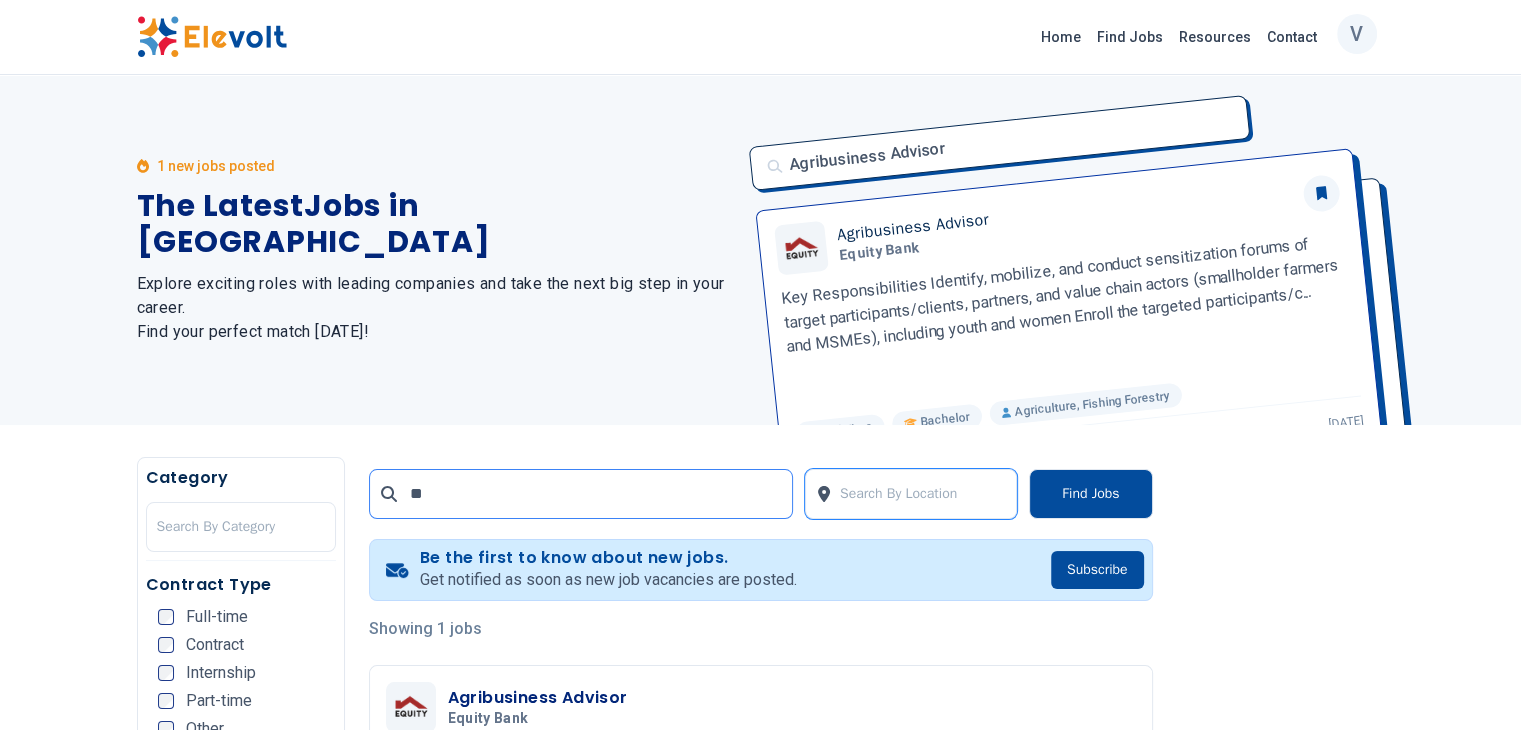 type on "*" 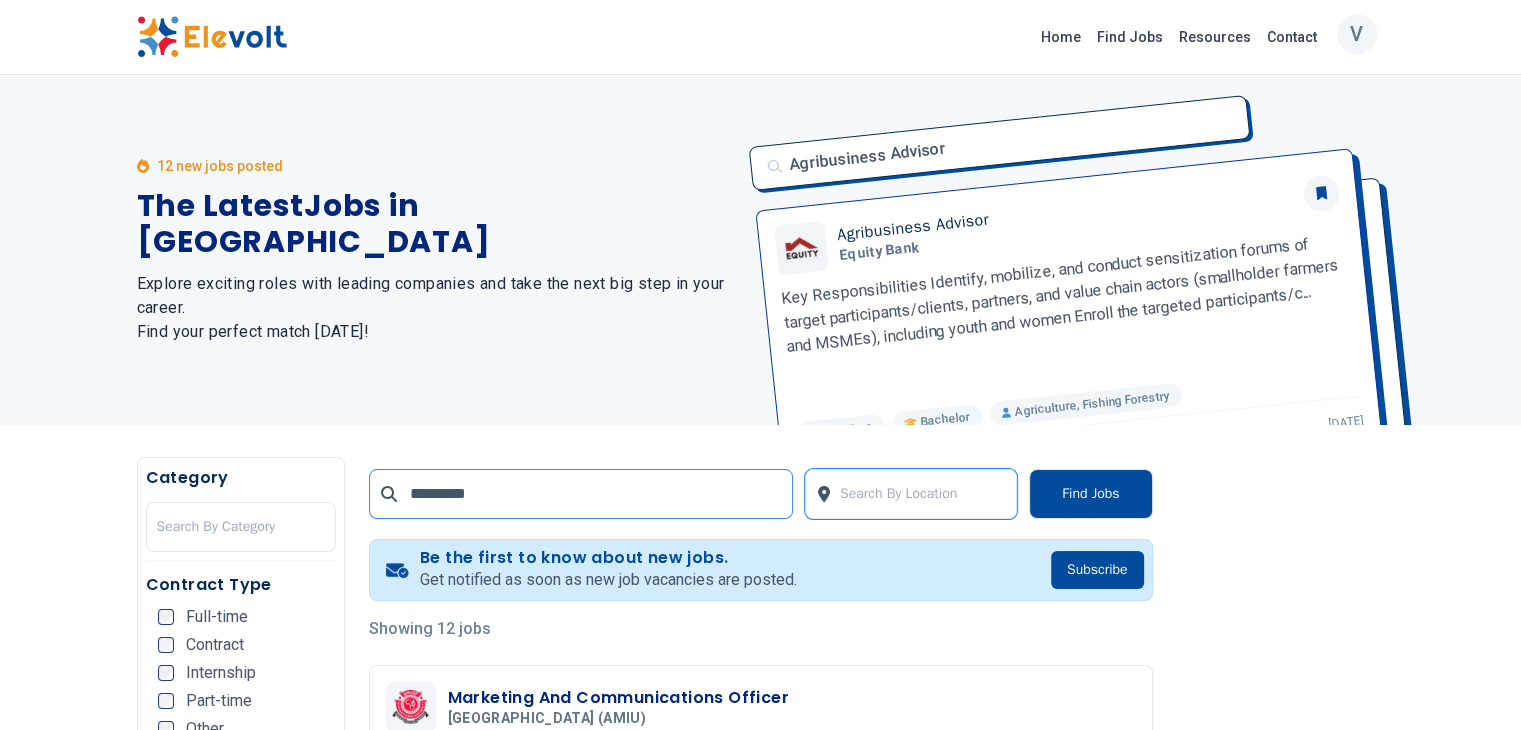 scroll, scrollTop: 638, scrollLeft: 0, axis: vertical 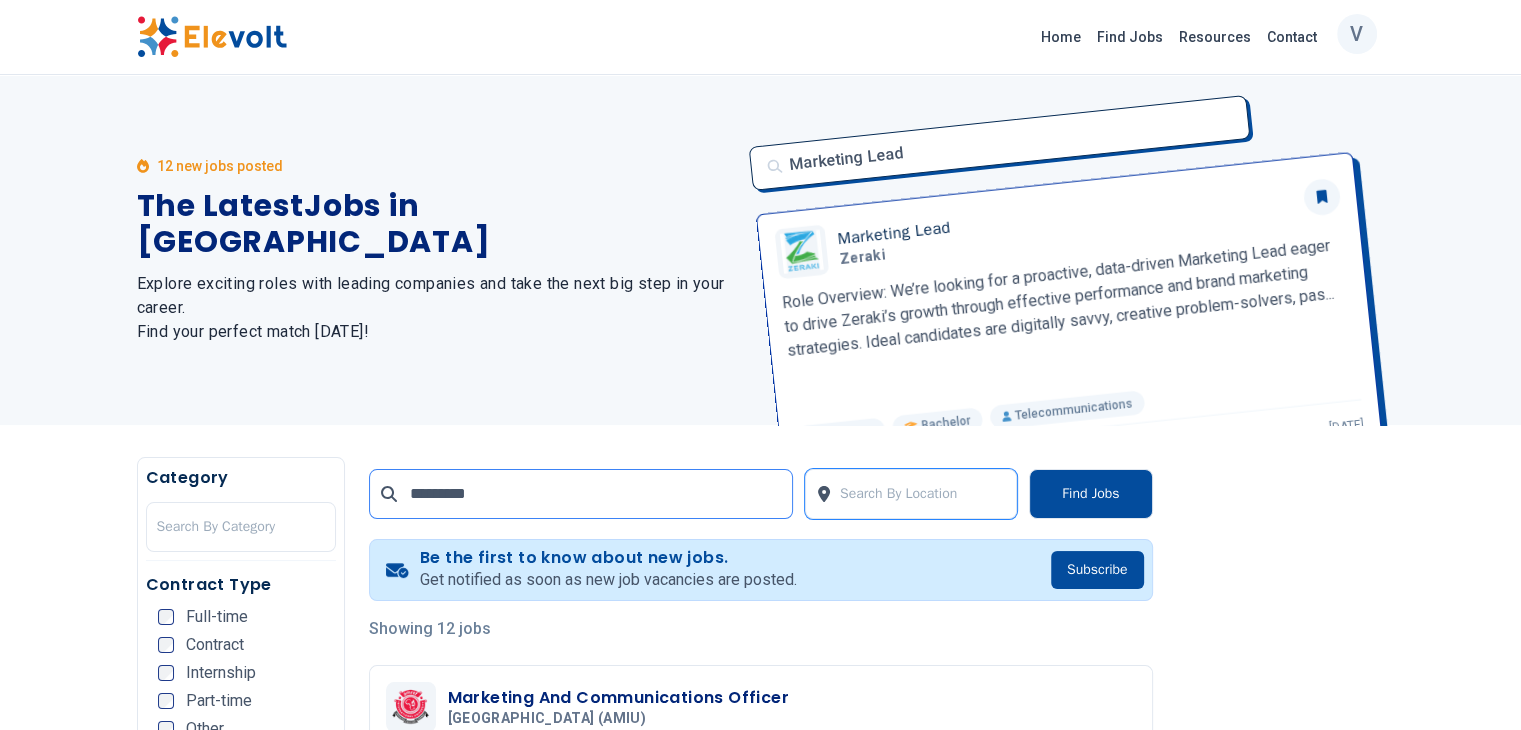 click on "*********" at bounding box center (581, 494) 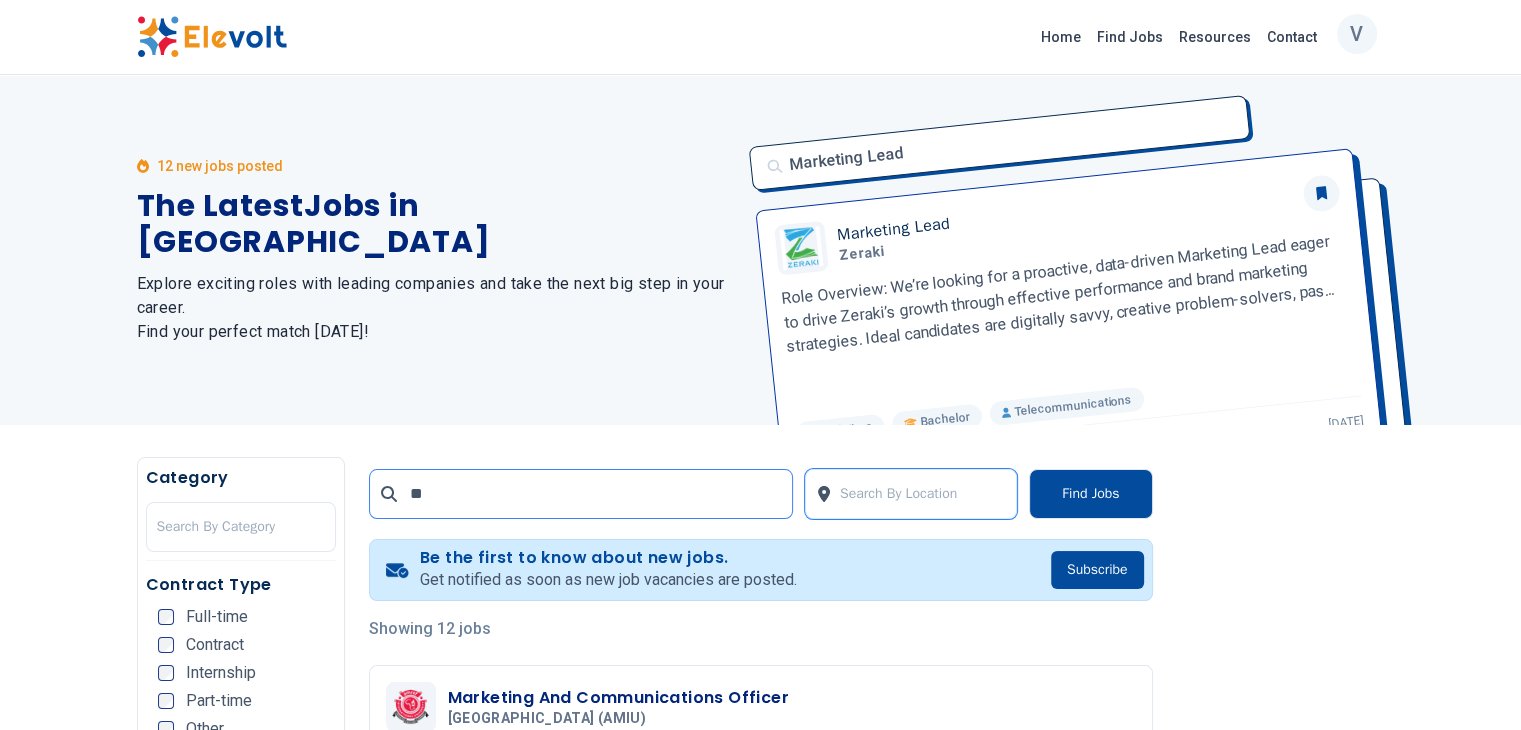type on "*" 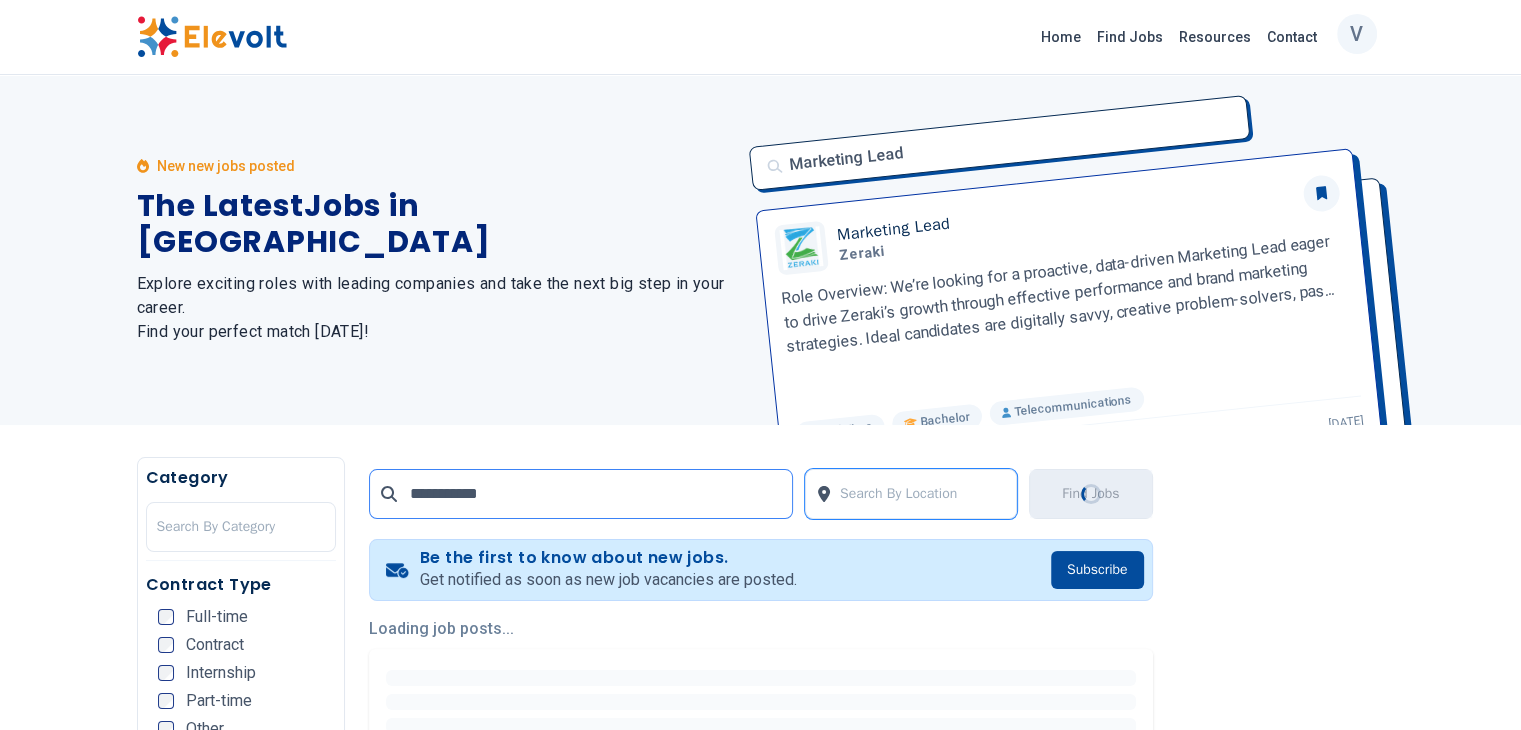 type on "**********" 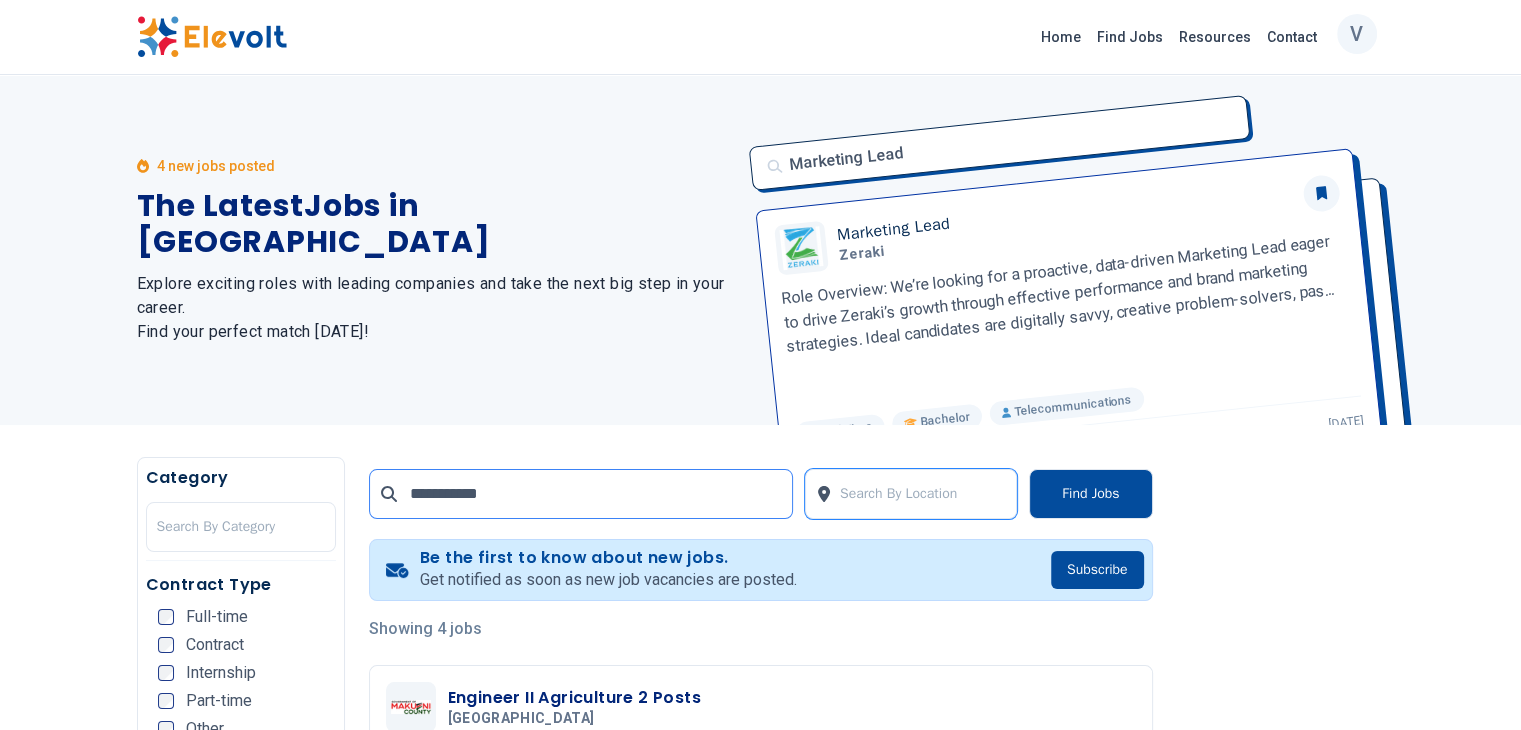 scroll, scrollTop: 638, scrollLeft: 0, axis: vertical 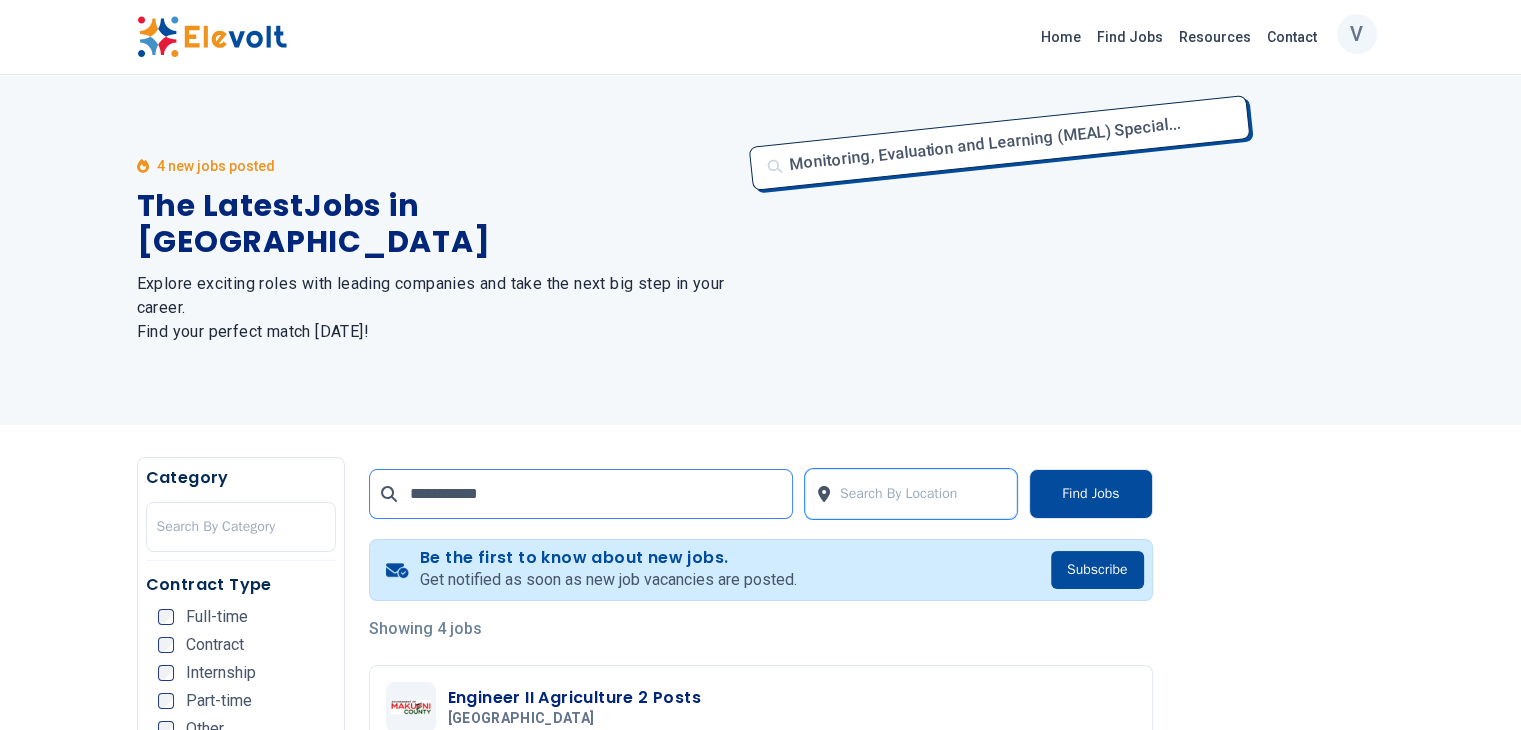 click on "V" at bounding box center [1356, 34] 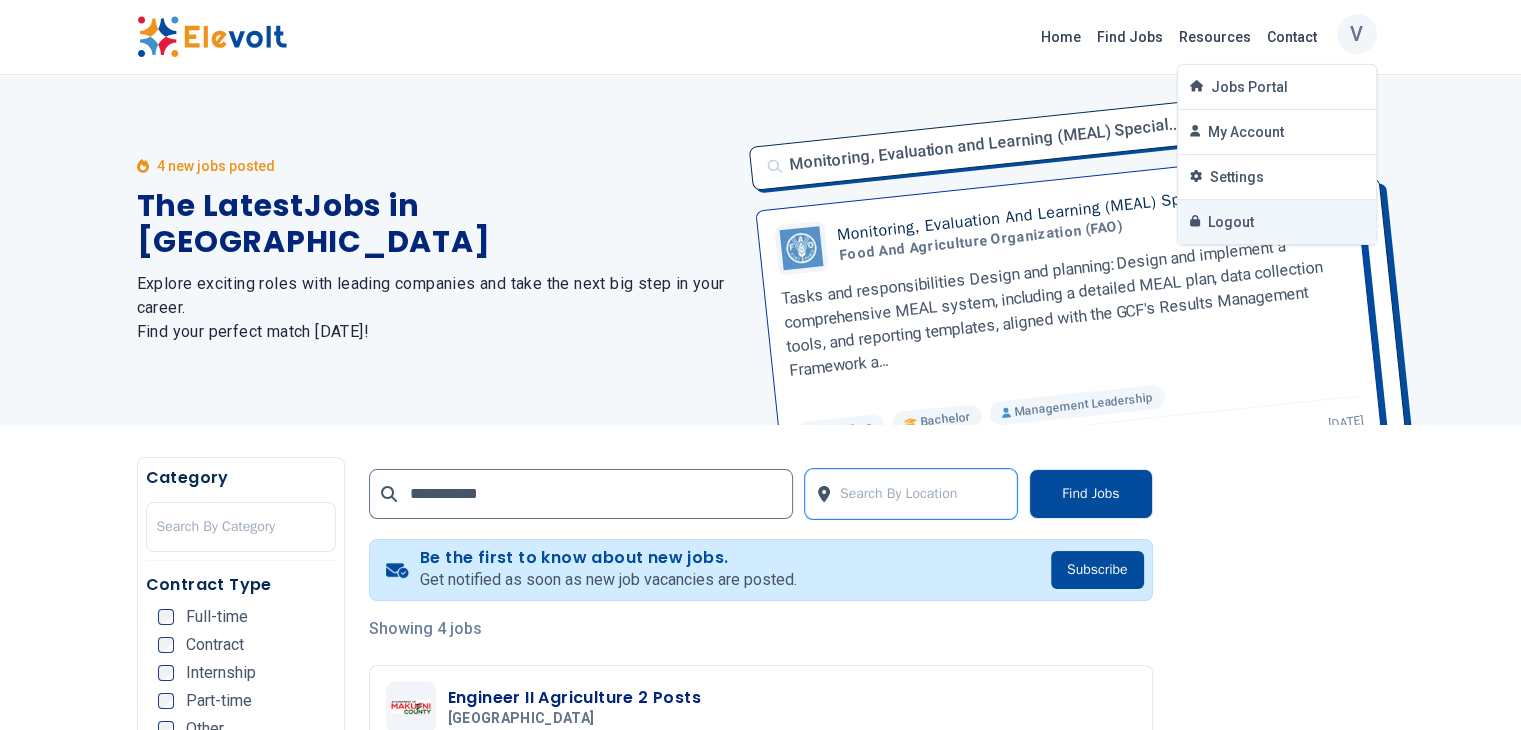 click on "Logout" at bounding box center [1277, 222] 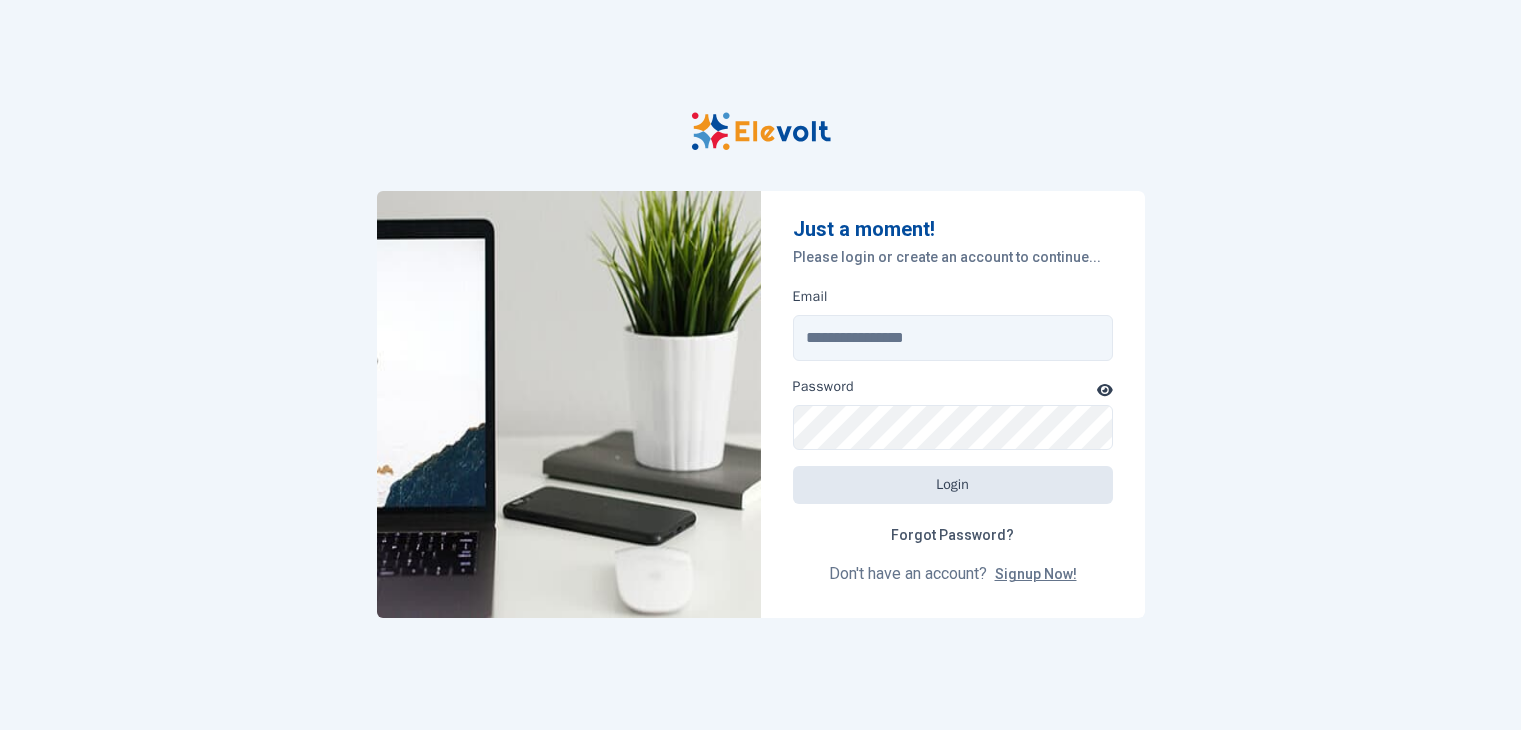 scroll, scrollTop: 0, scrollLeft: 0, axis: both 